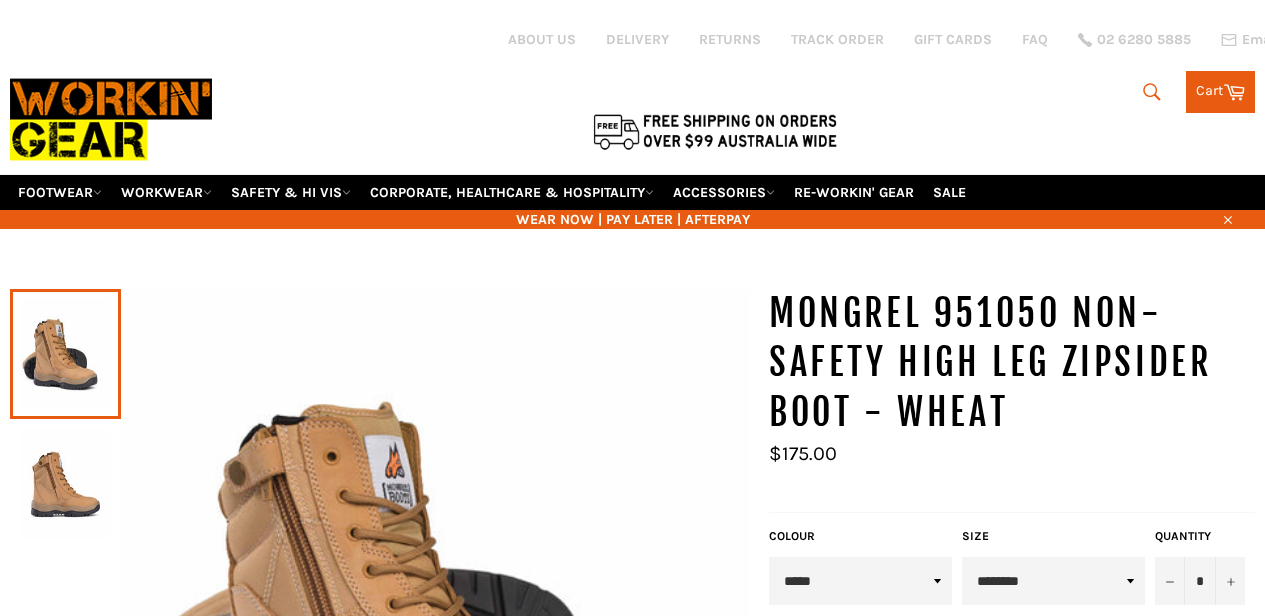 scroll, scrollTop: 0, scrollLeft: 0, axis: both 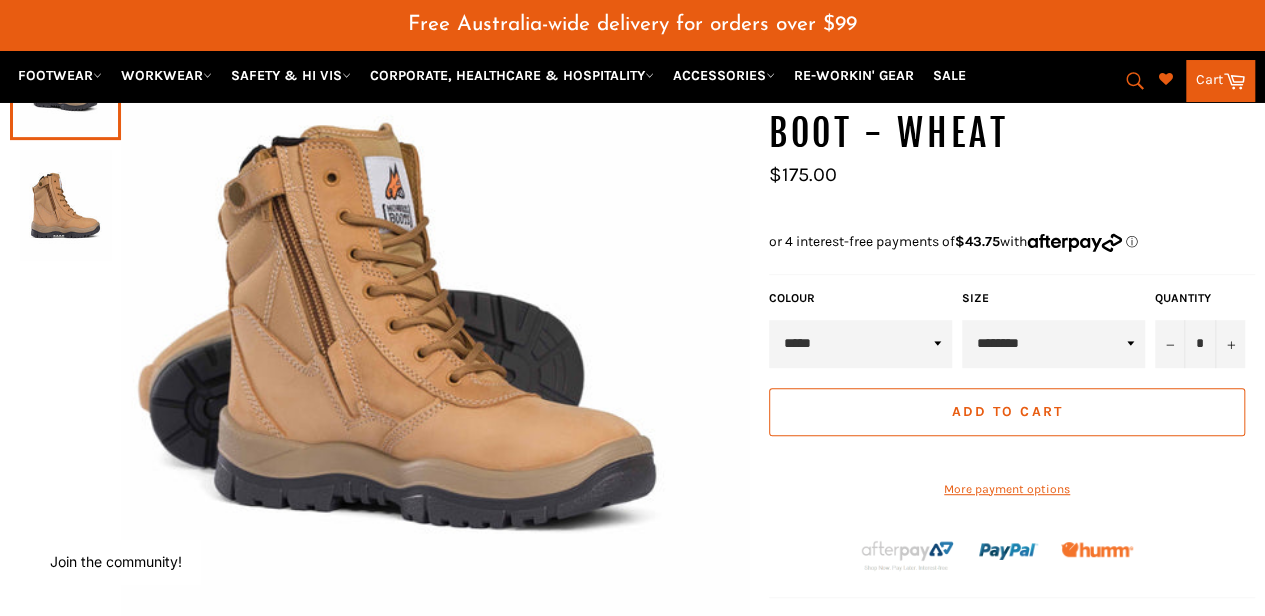 click on "*****" at bounding box center [860, 344] 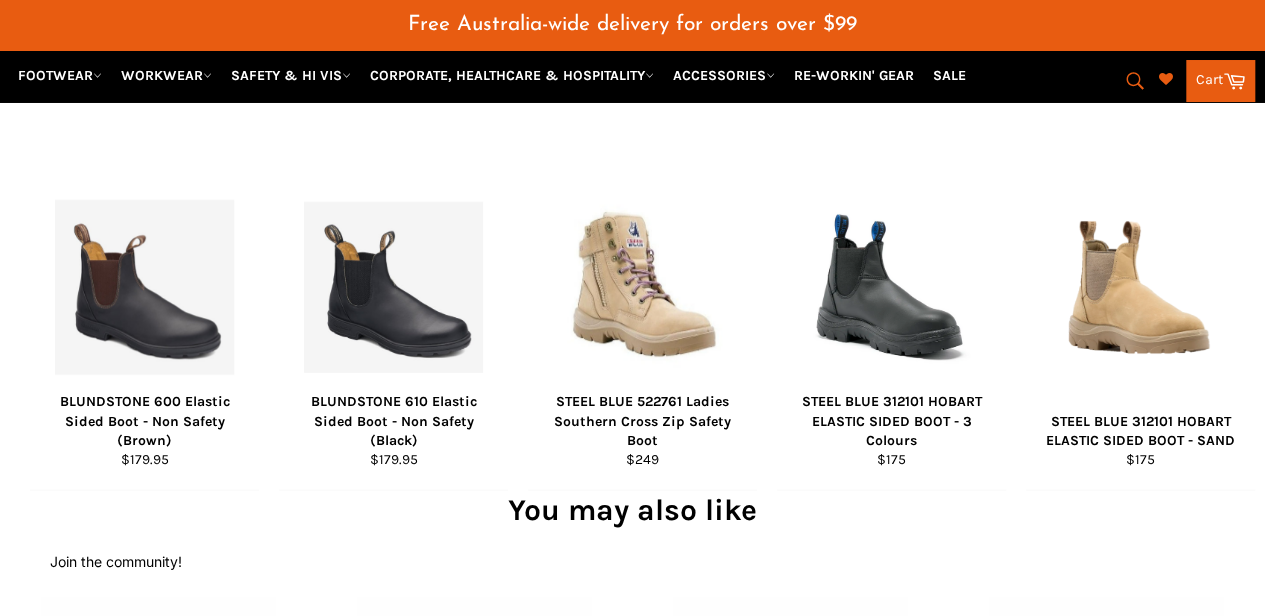 scroll, scrollTop: 1326, scrollLeft: 0, axis: vertical 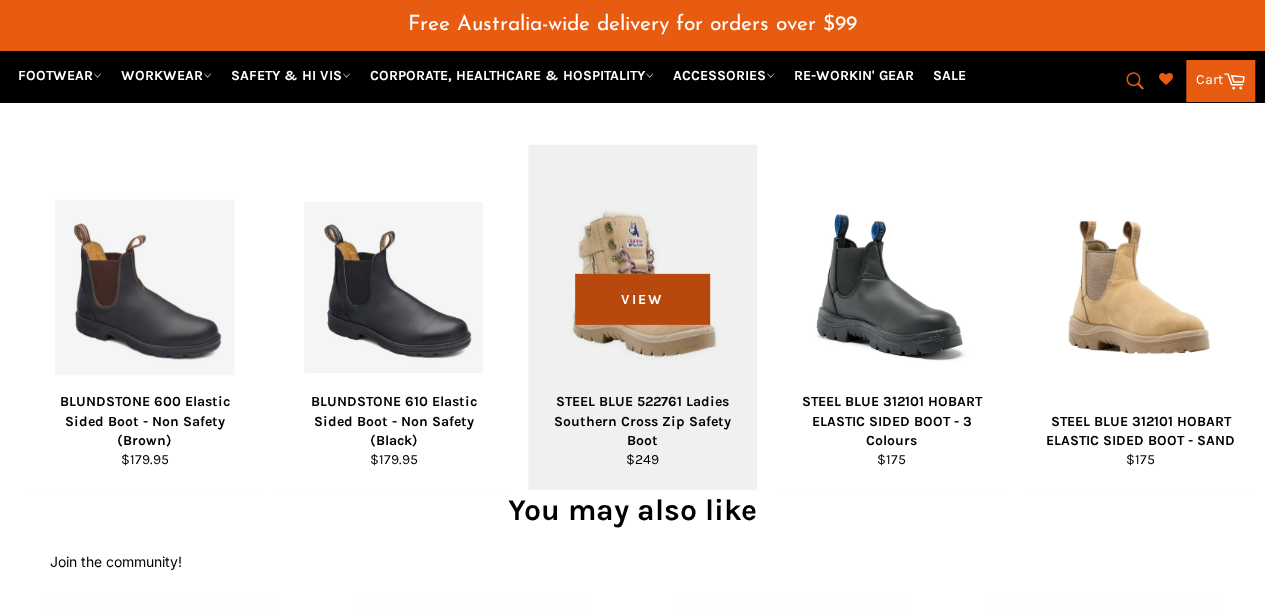 click on "View" at bounding box center [642, 298] 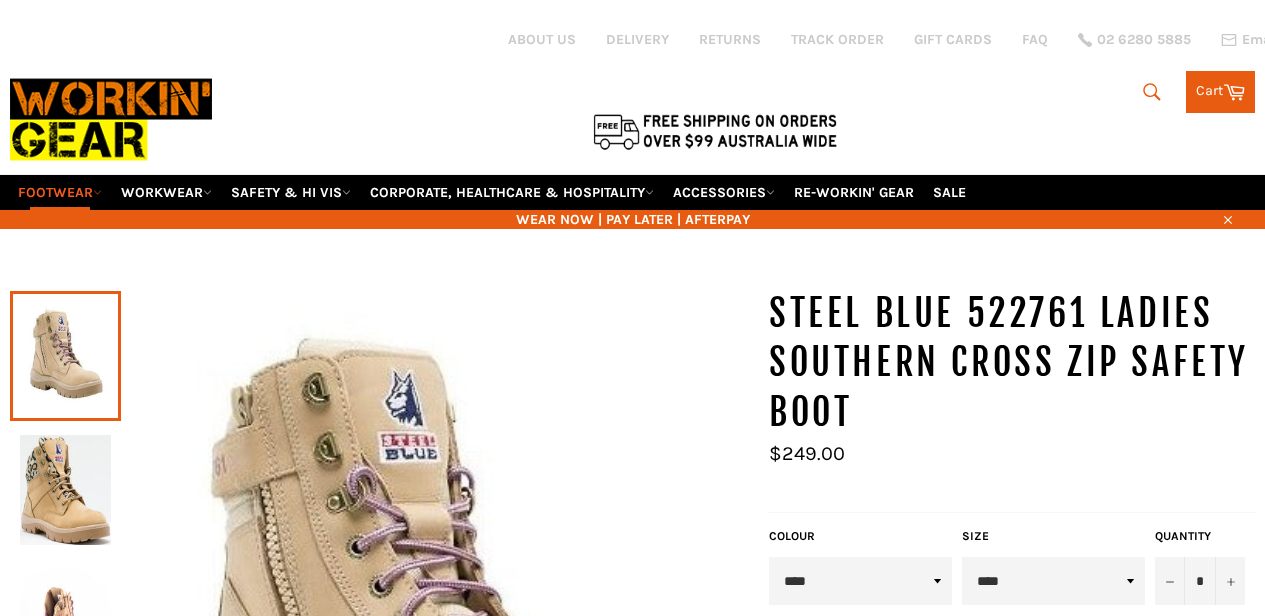 scroll, scrollTop: 0, scrollLeft: 0, axis: both 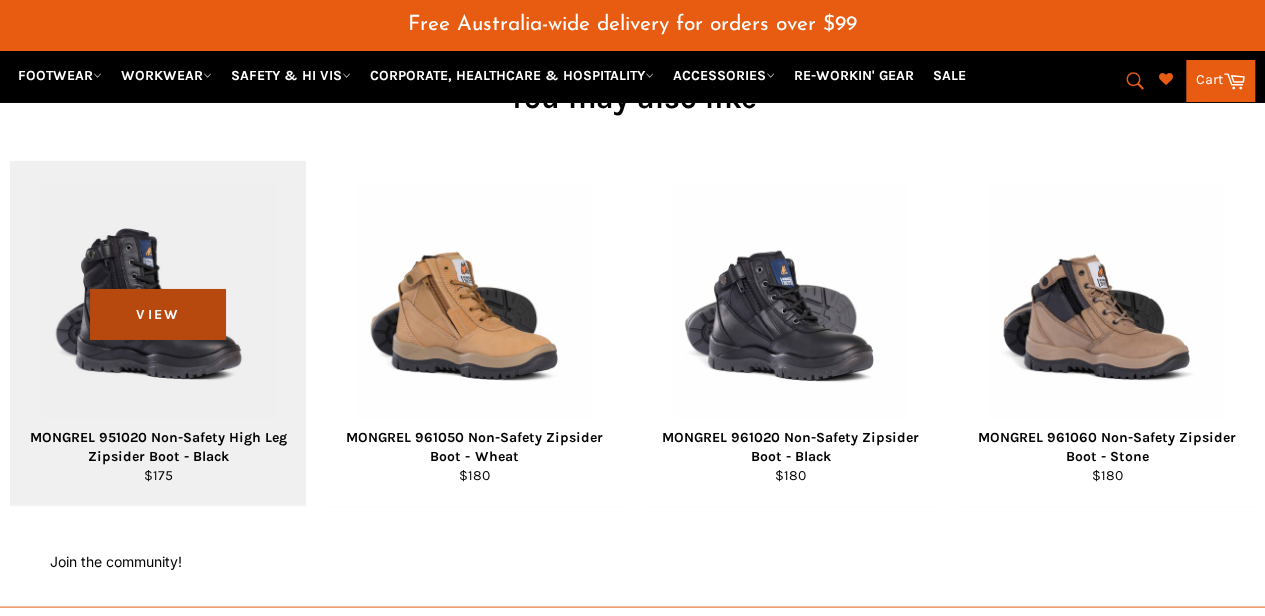 click on "View" at bounding box center (157, 314) 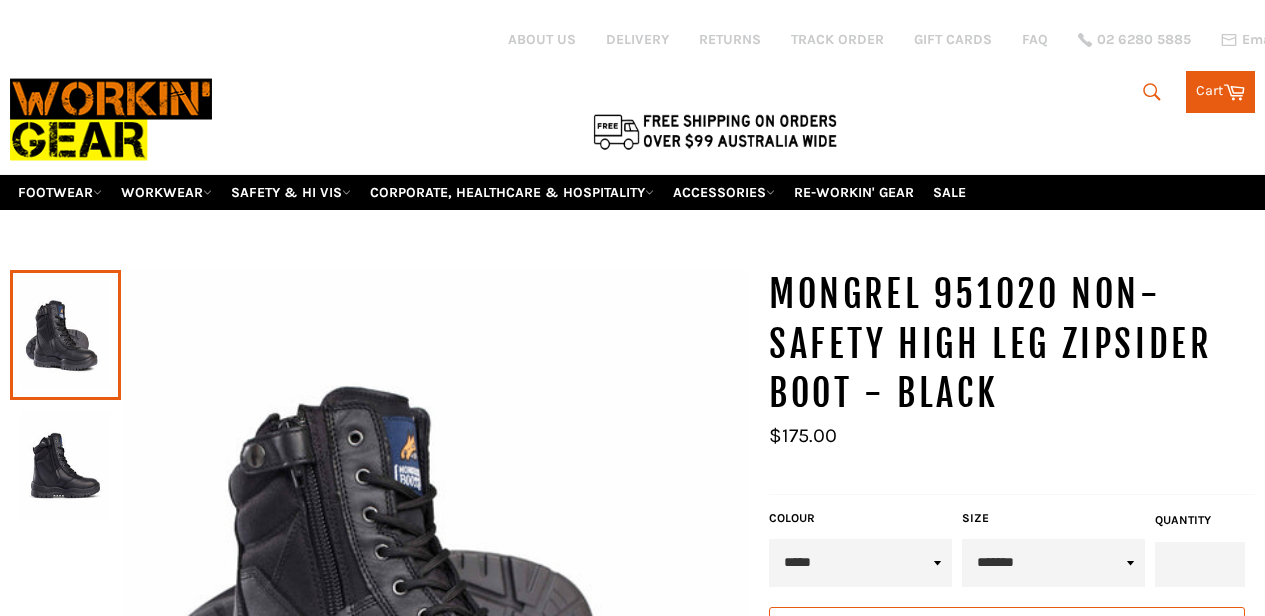 scroll, scrollTop: 0, scrollLeft: 0, axis: both 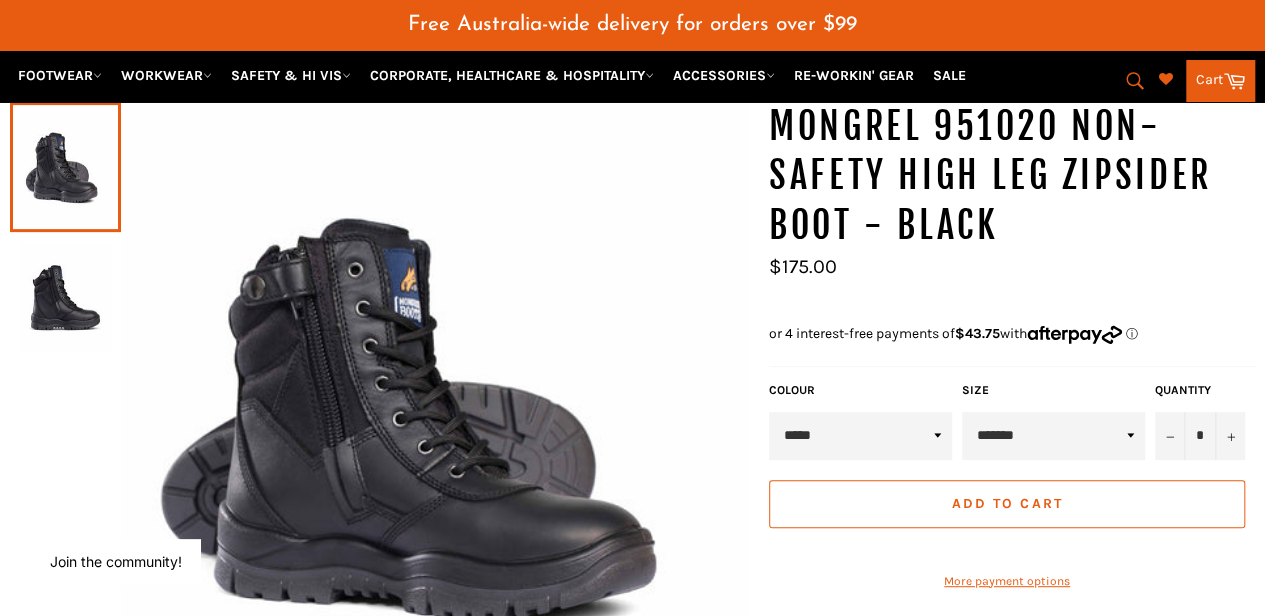 click on "**********" at bounding box center [1053, 436] 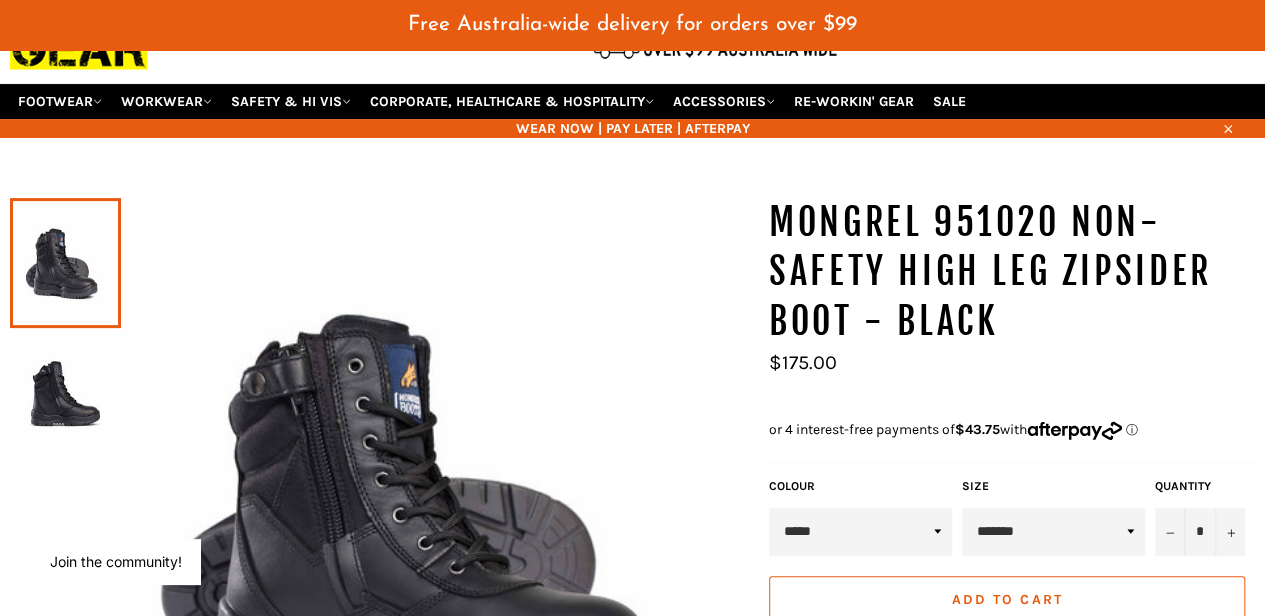 scroll, scrollTop: 144, scrollLeft: 0, axis: vertical 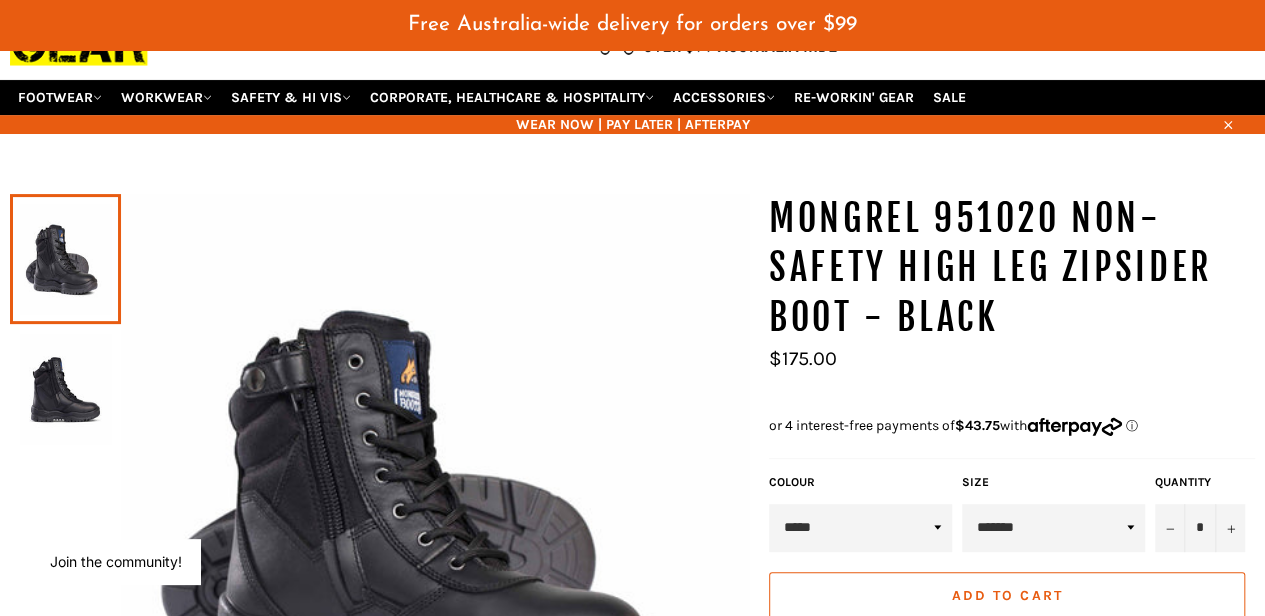click at bounding box center (65, 389) 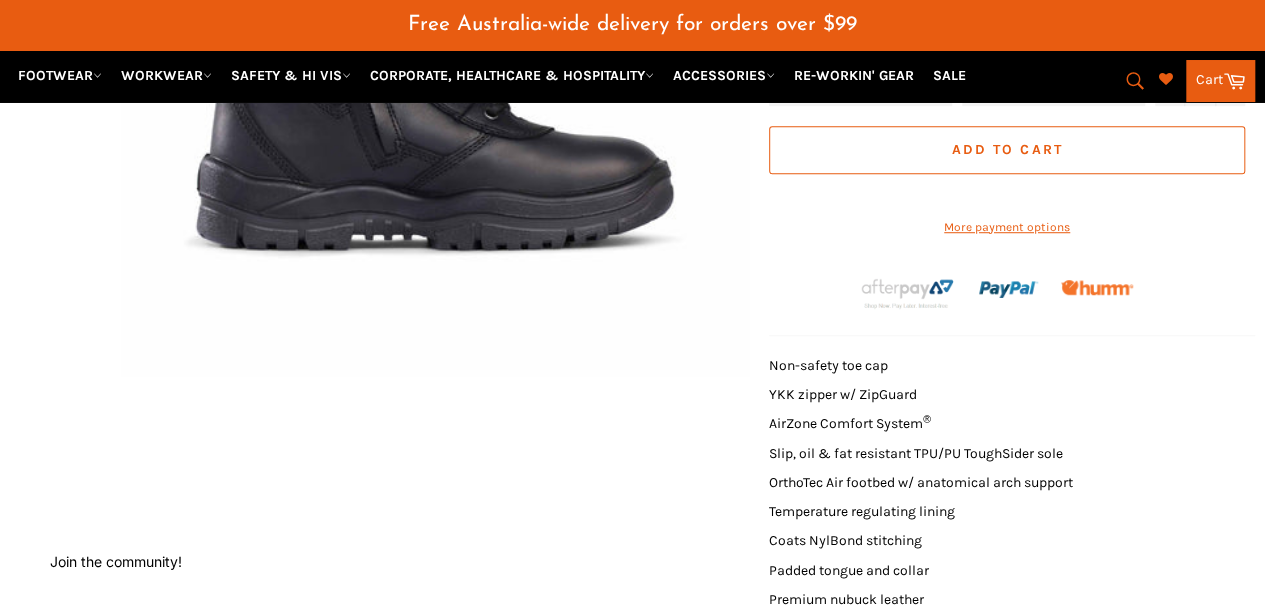 scroll, scrollTop: 638, scrollLeft: 0, axis: vertical 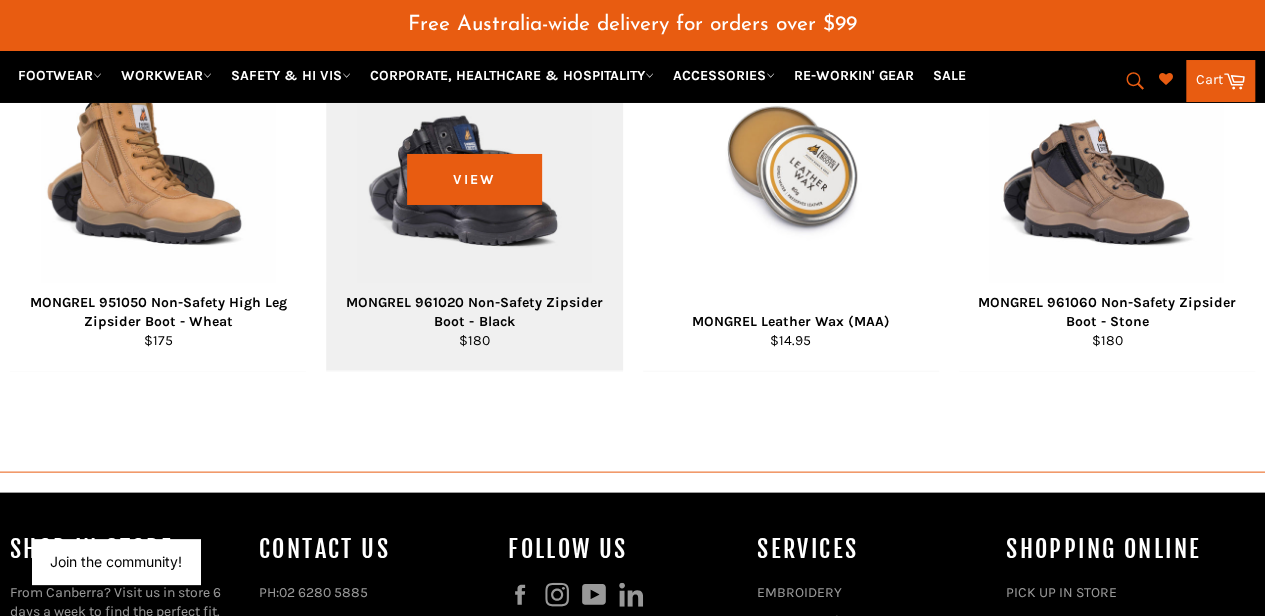 click on "View" at bounding box center [474, 197] 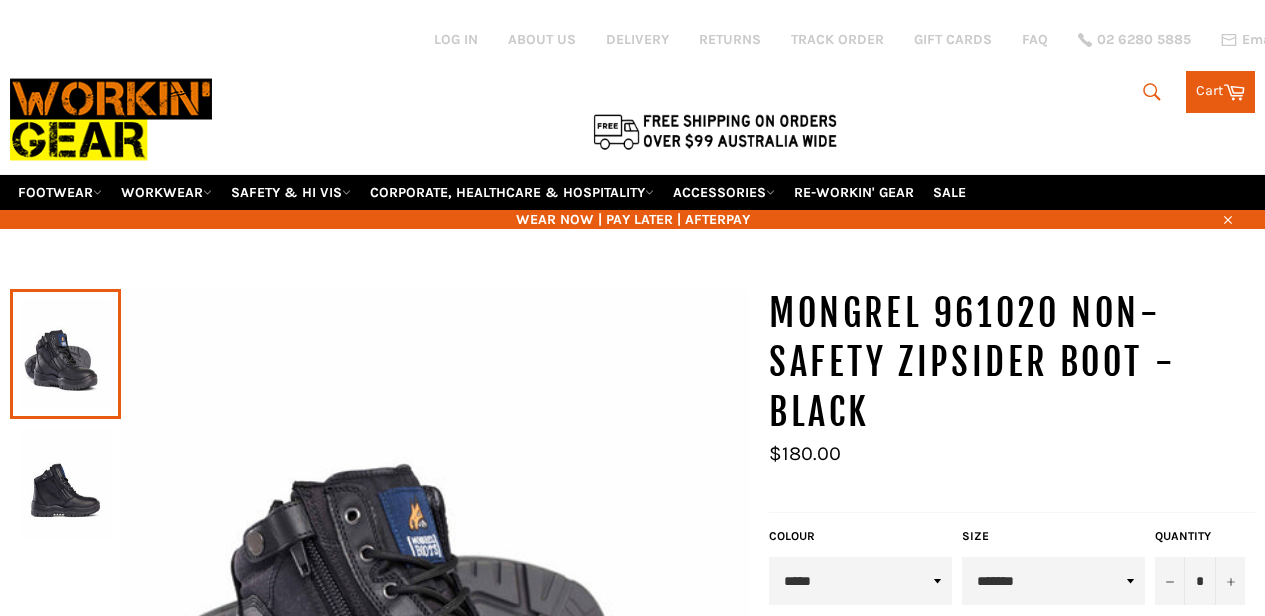 scroll, scrollTop: 0, scrollLeft: 0, axis: both 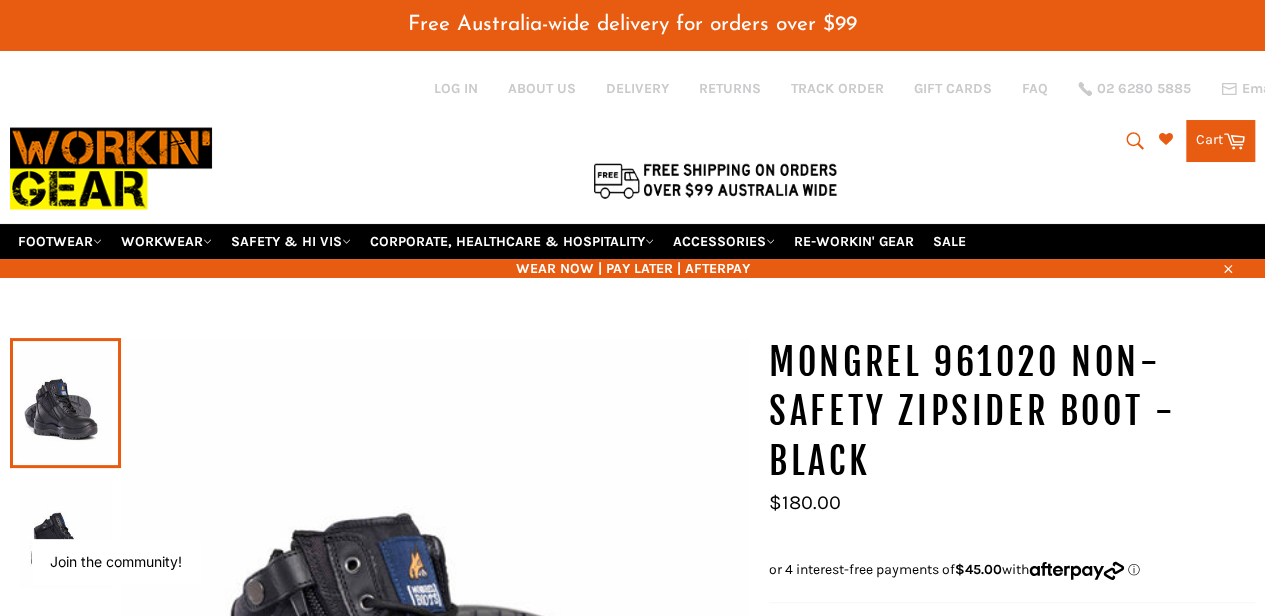 click at bounding box center (65, 403) 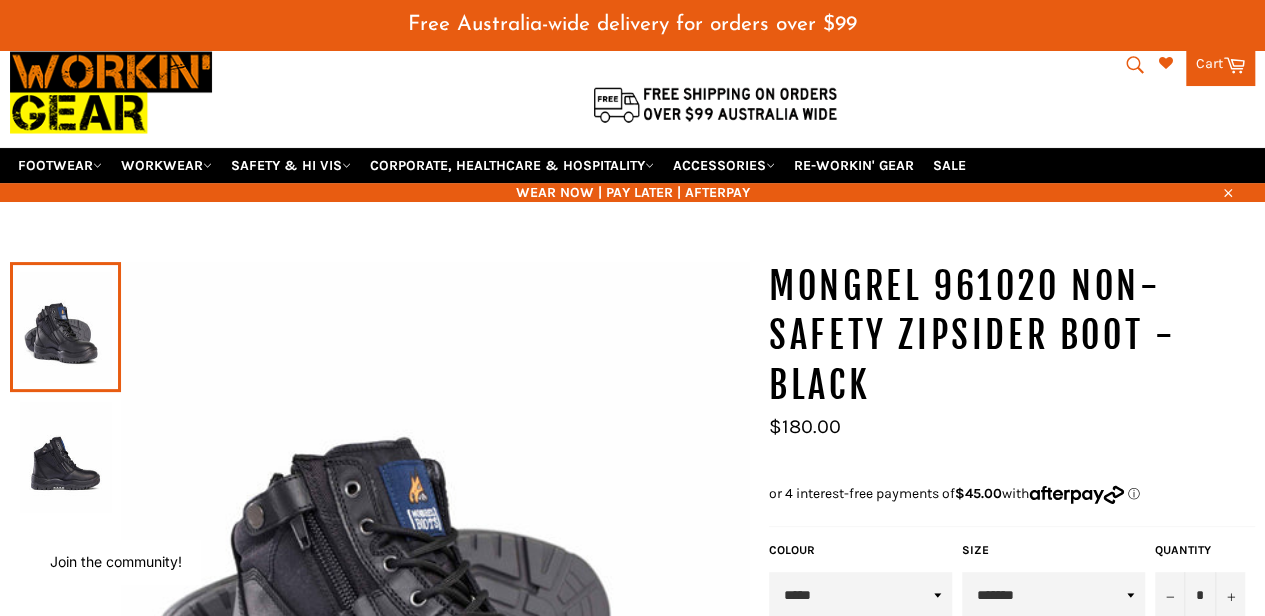 scroll, scrollTop: 80, scrollLeft: 0, axis: vertical 